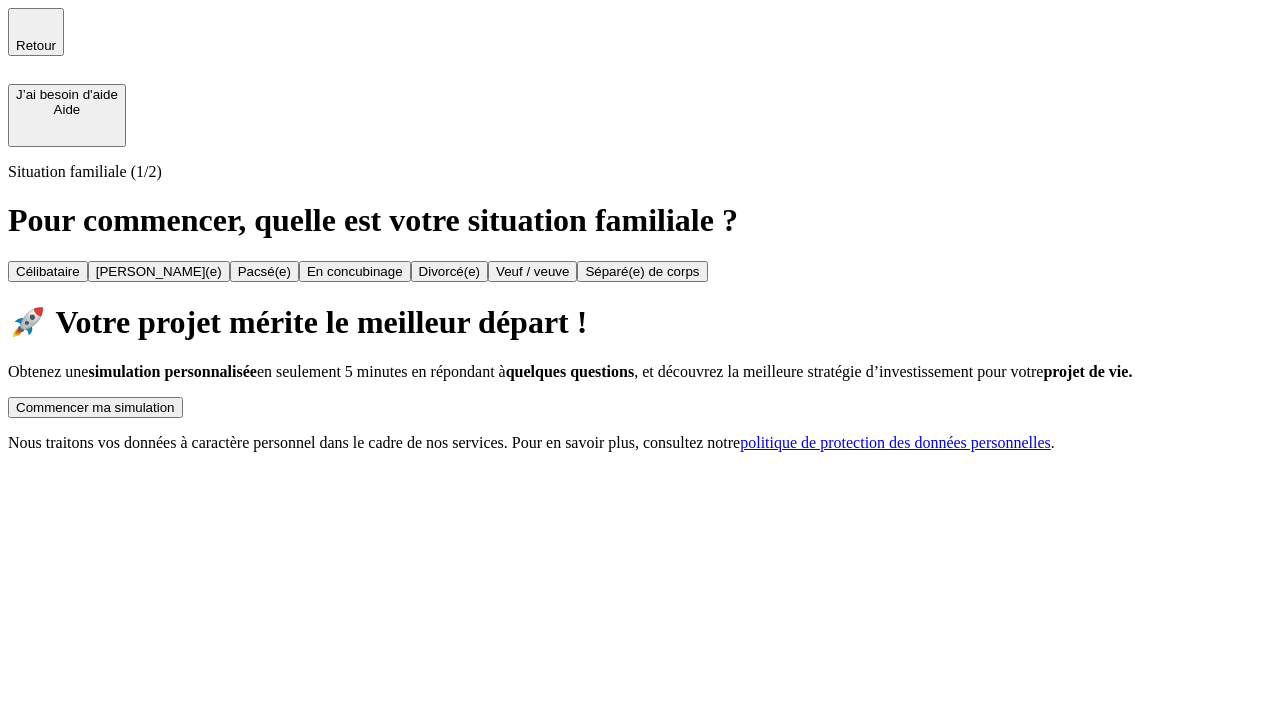 scroll, scrollTop: 0, scrollLeft: 0, axis: both 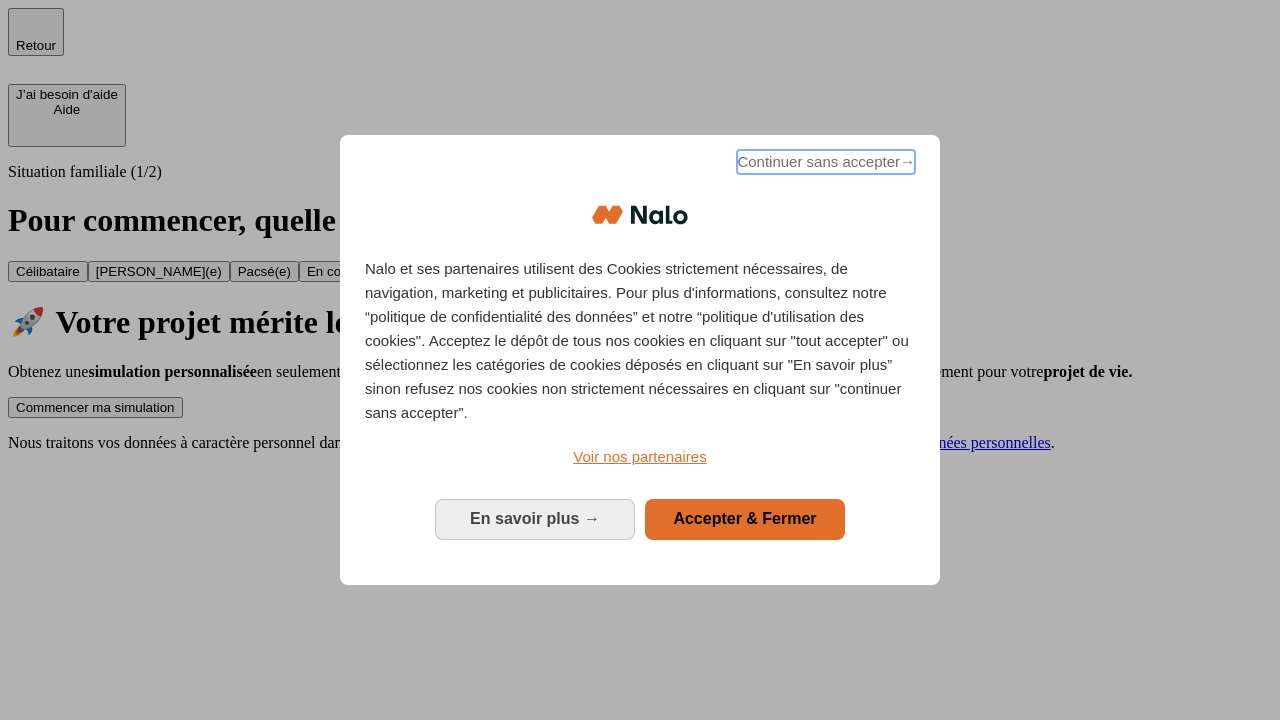 click on "Continuer sans accepter  →" at bounding box center [826, 162] 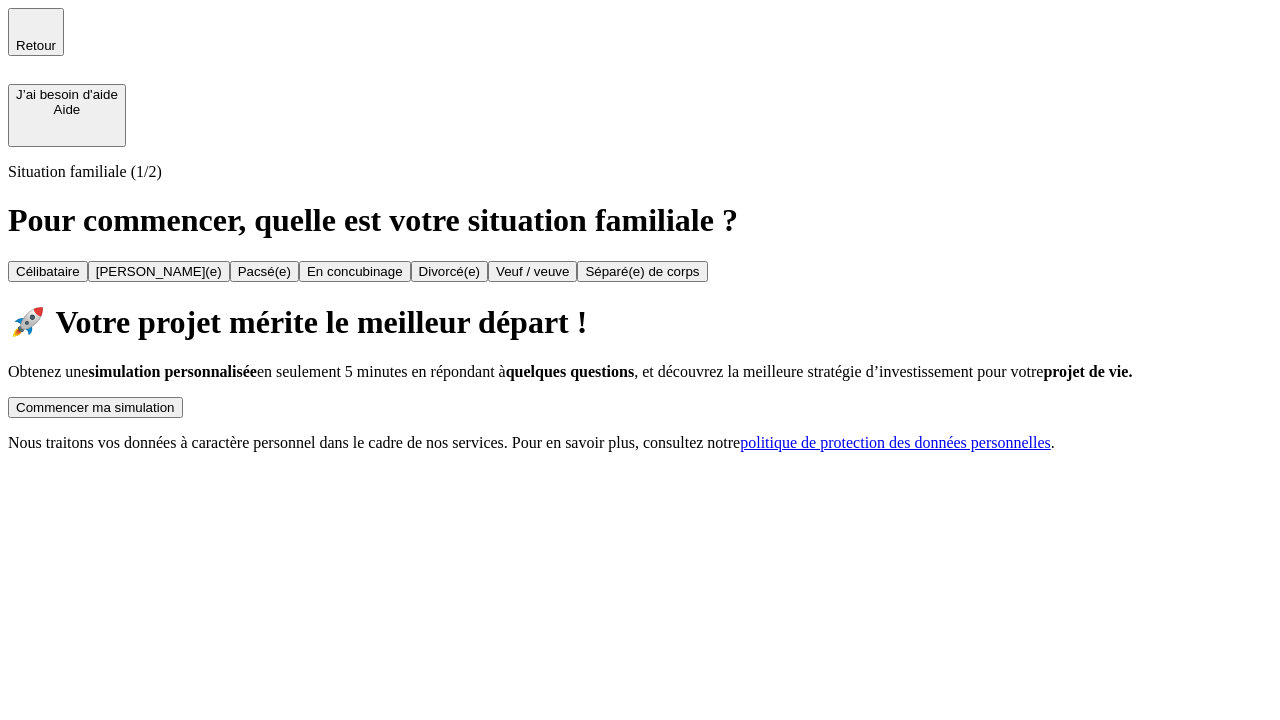 click on "Commencer ma simulation" at bounding box center [95, 407] 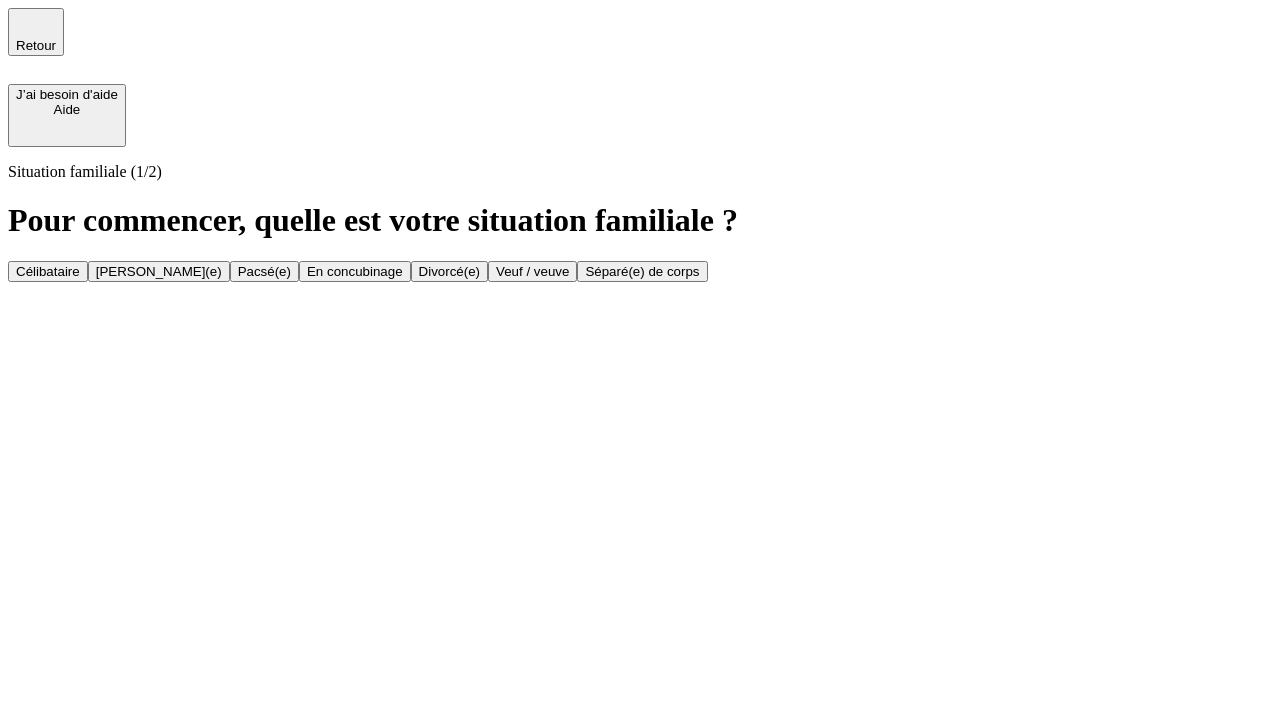 click on "Célibataire" at bounding box center (48, 271) 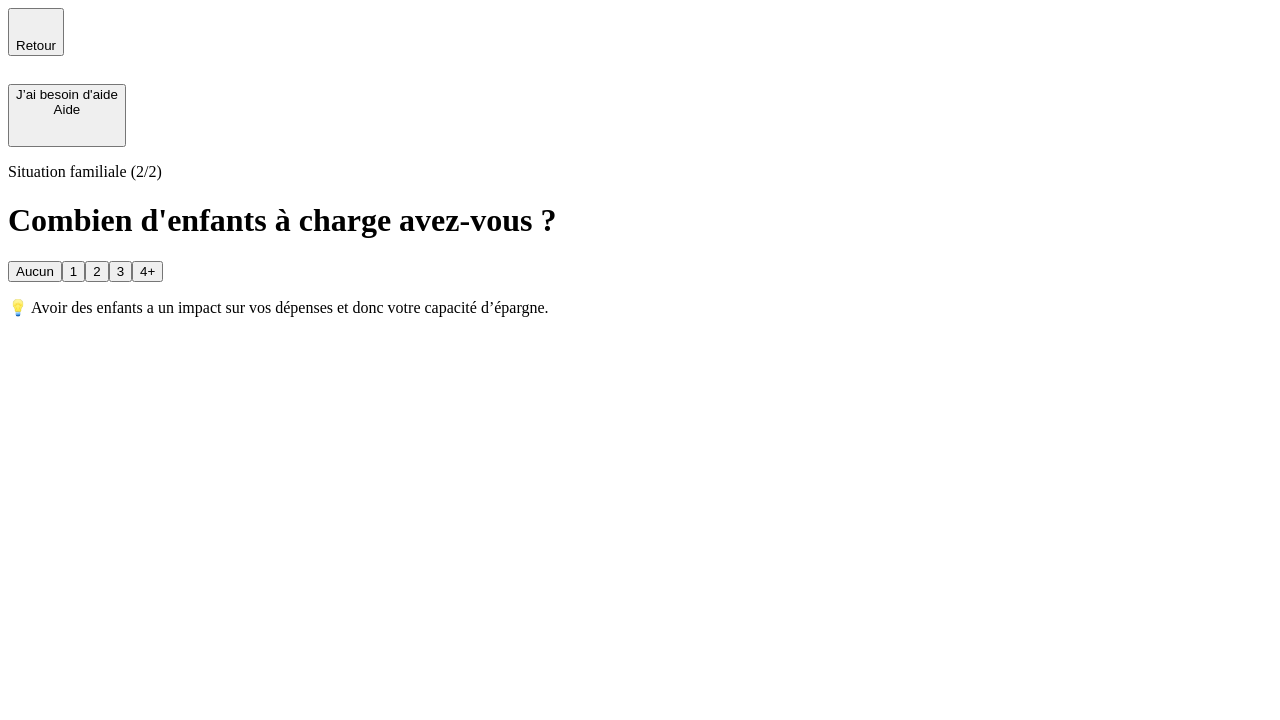 click on "Aucun" at bounding box center (35, 271) 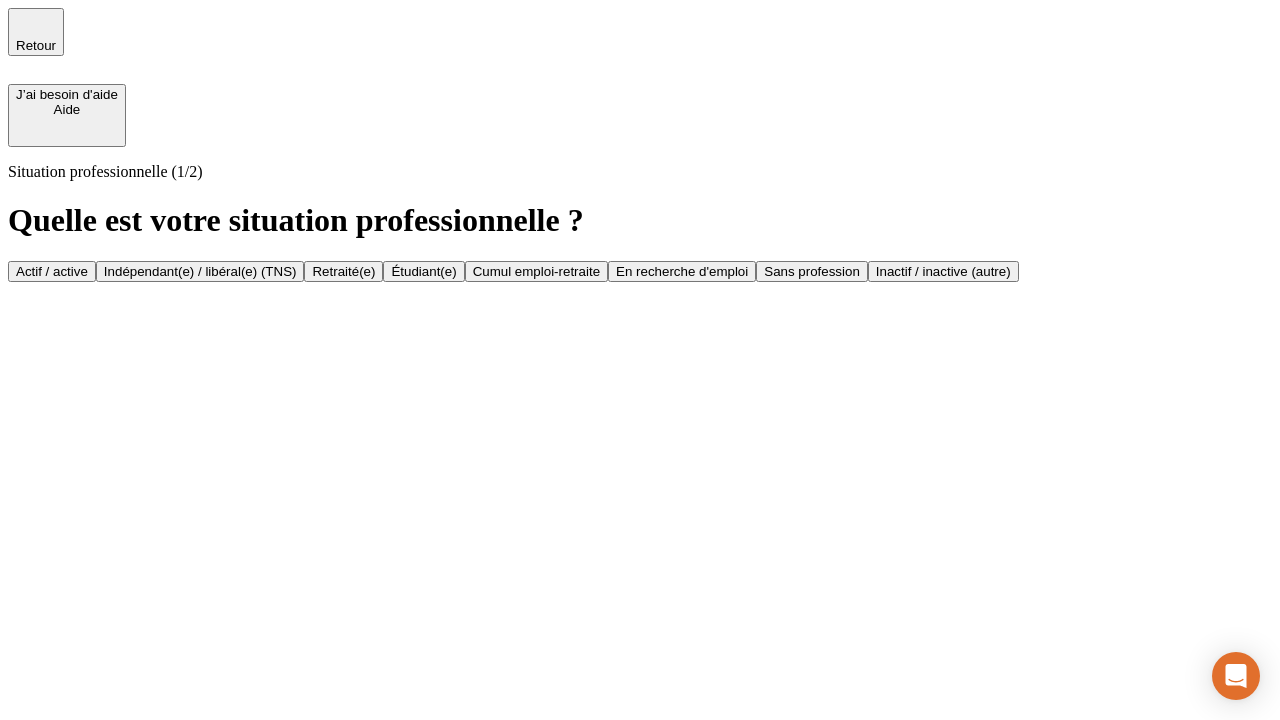 click on "Actif / active" at bounding box center (52, 271) 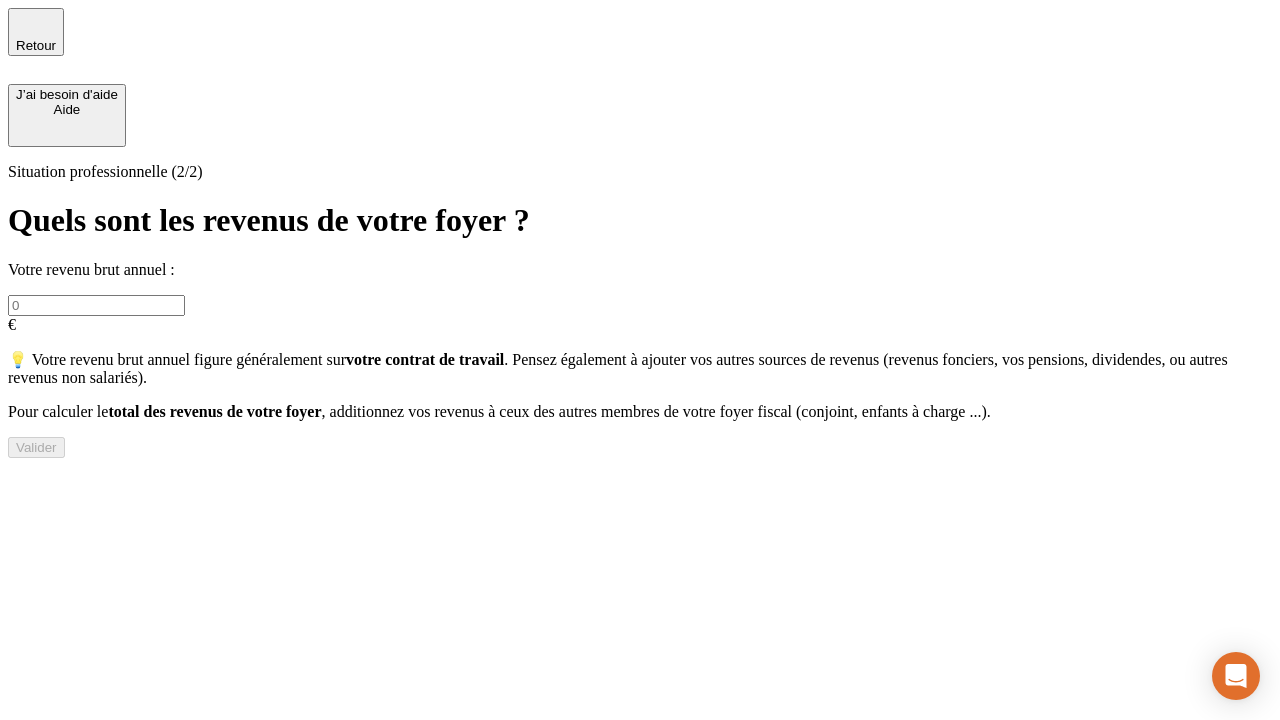 click at bounding box center (96, 305) 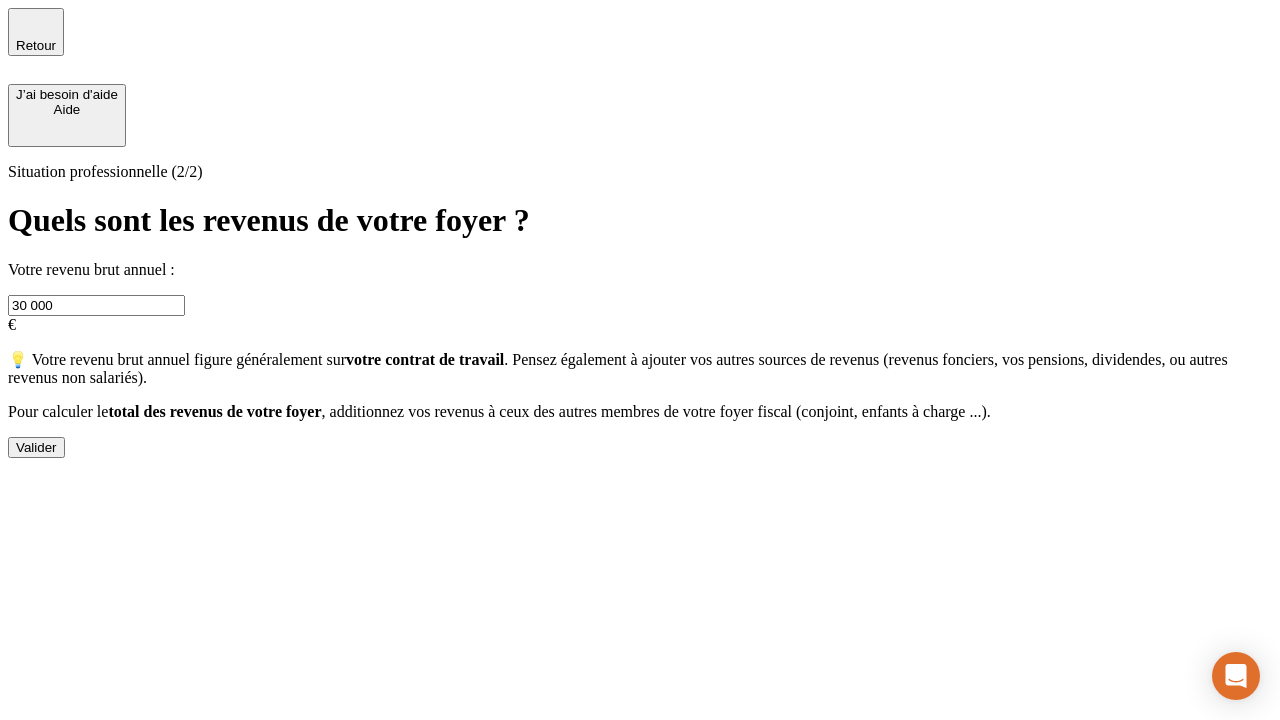 click on "Valider" at bounding box center (36, 447) 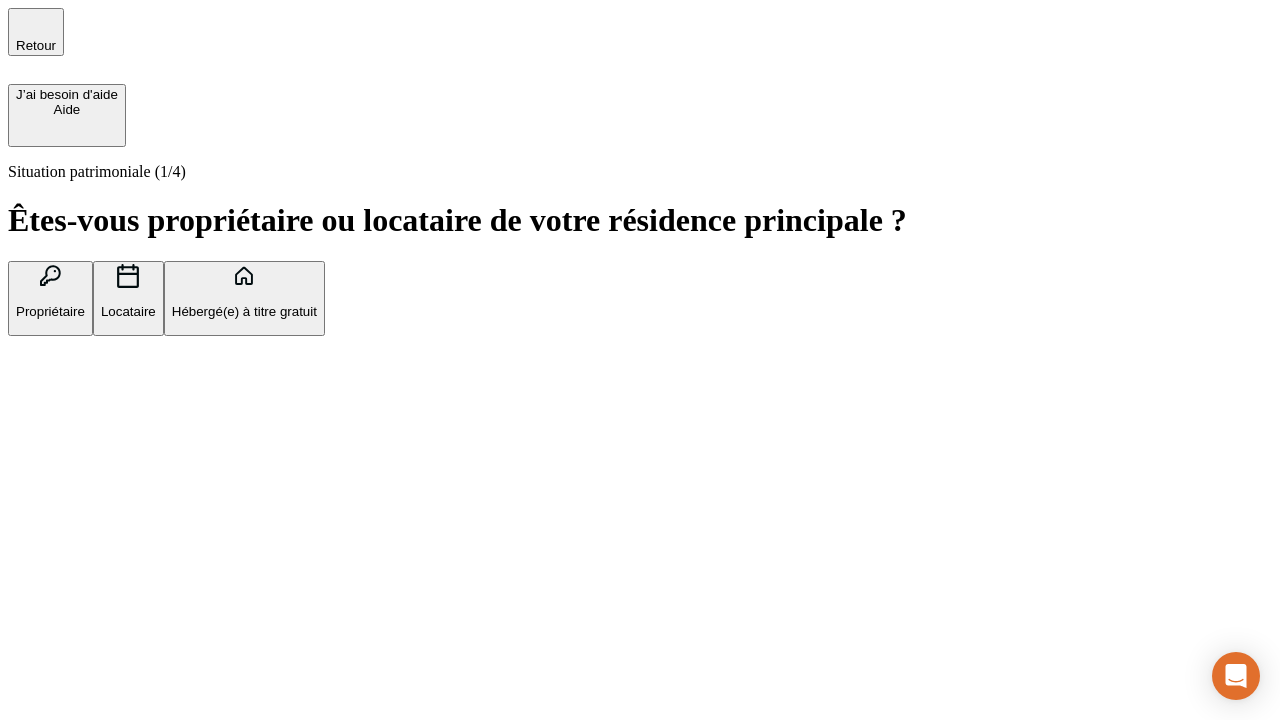 click on "Hébergé(e) à titre gratuit" at bounding box center [244, 311] 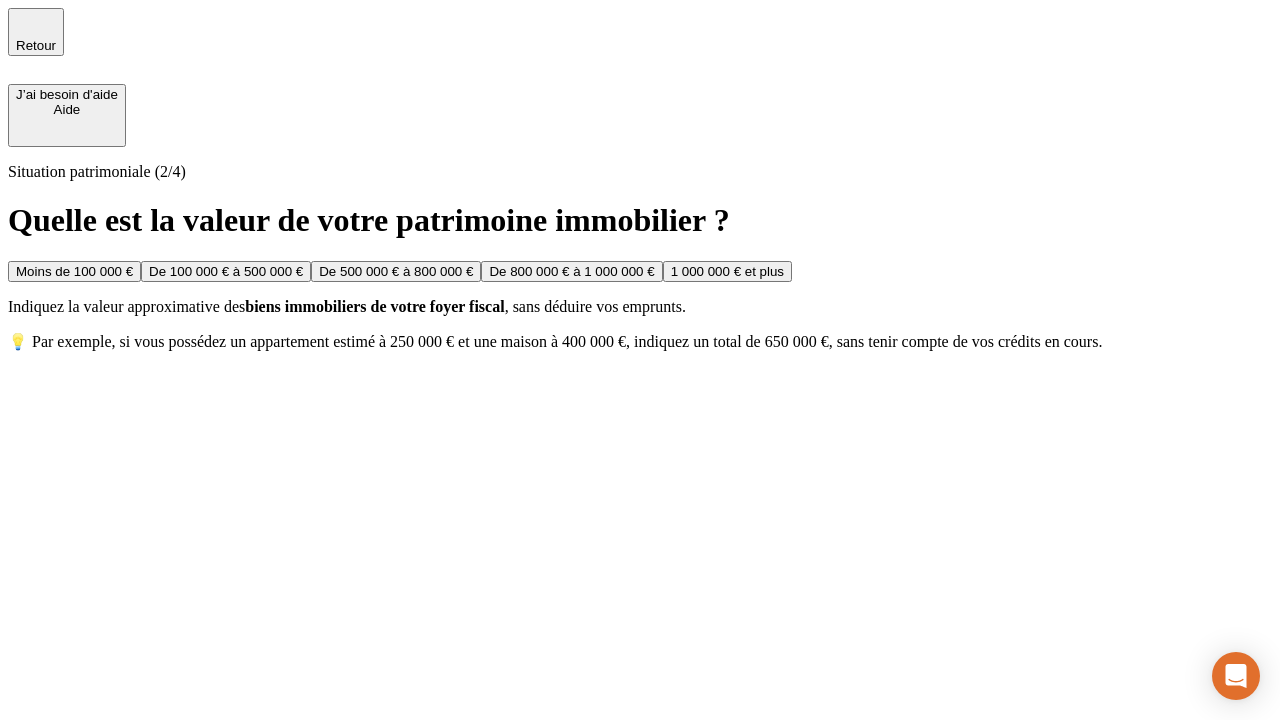 click on "Moins de 100 000 €" at bounding box center [74, 271] 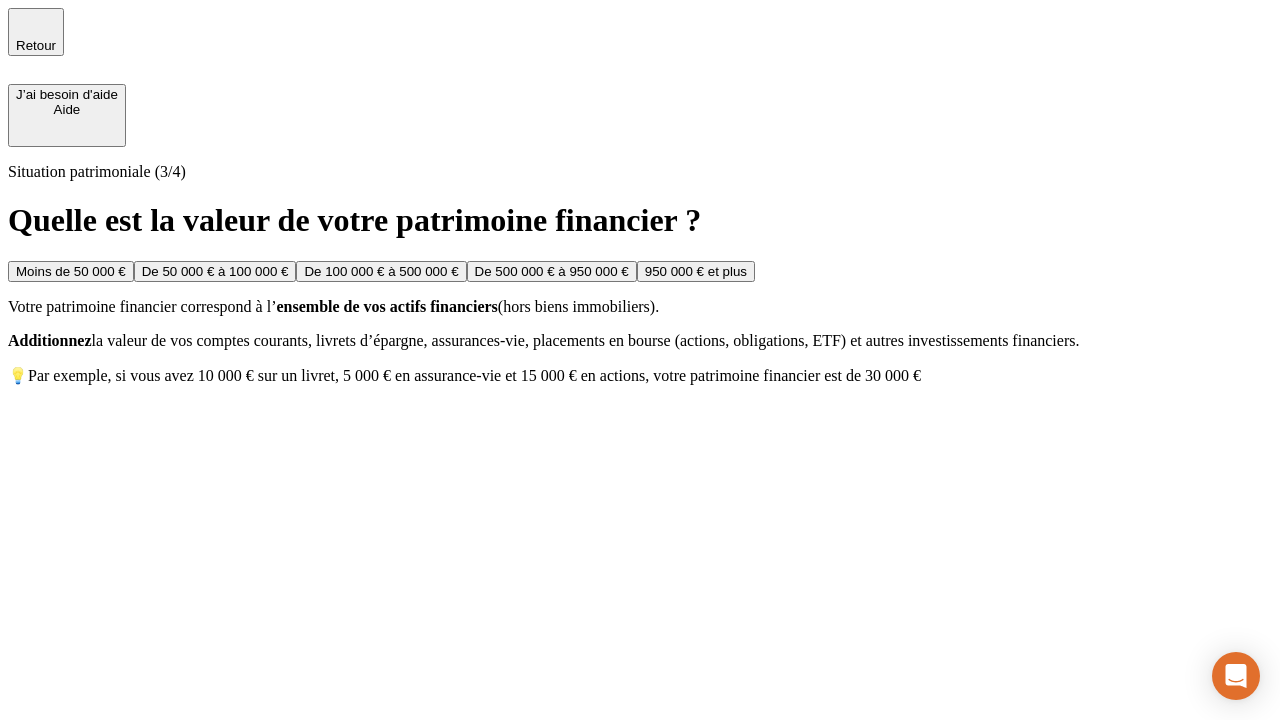 click on "Moins de 50 000 €" at bounding box center (71, 271) 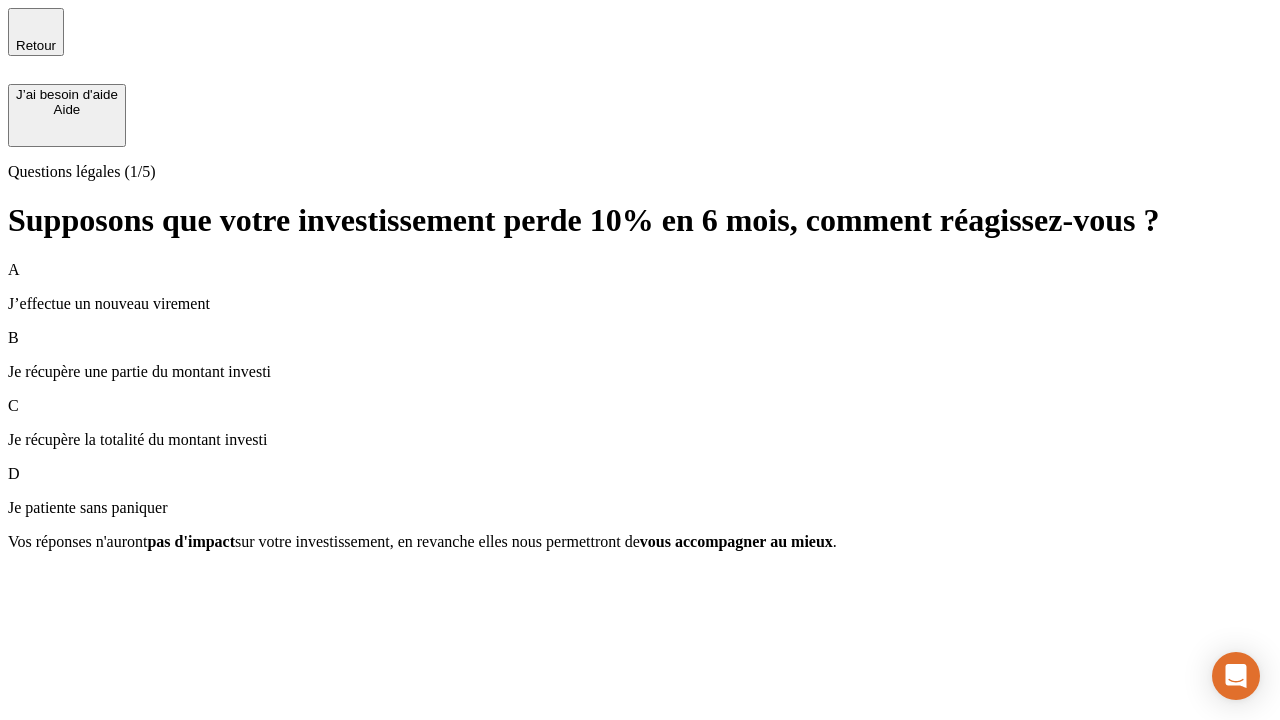 click on "A J’effectue un nouveau virement" at bounding box center (640, 287) 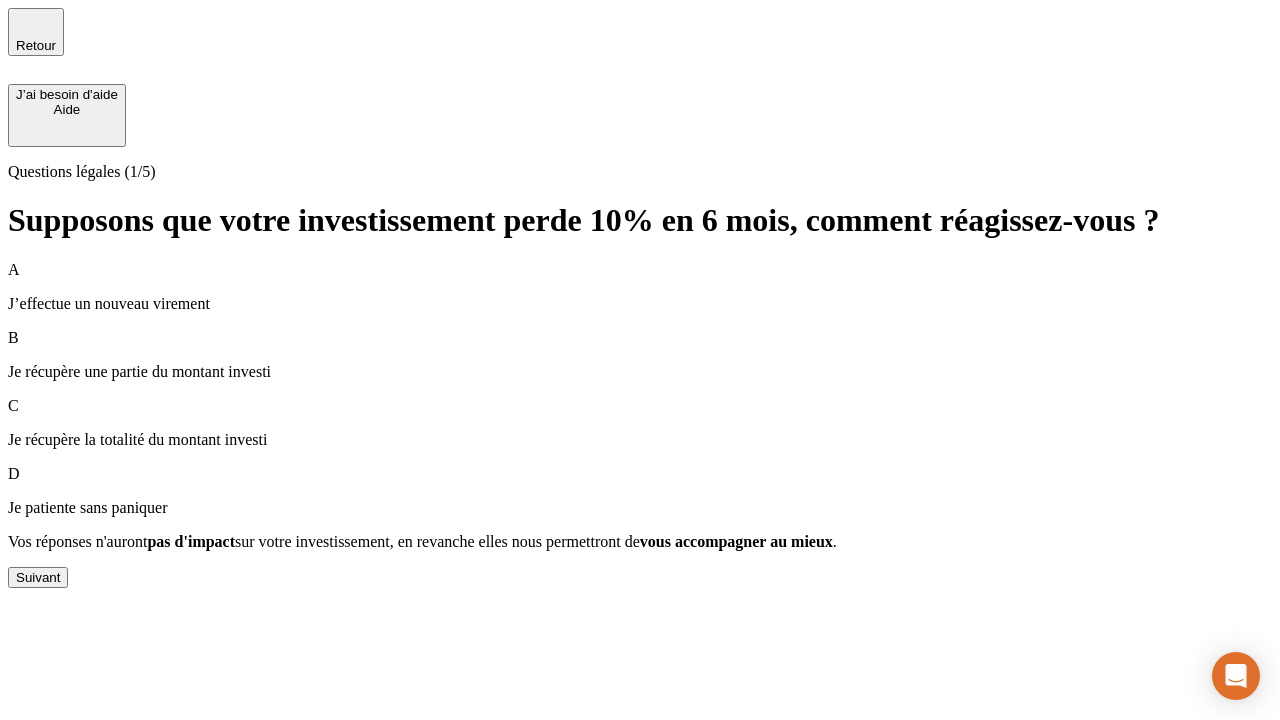 click on "Suivant" at bounding box center (38, 577) 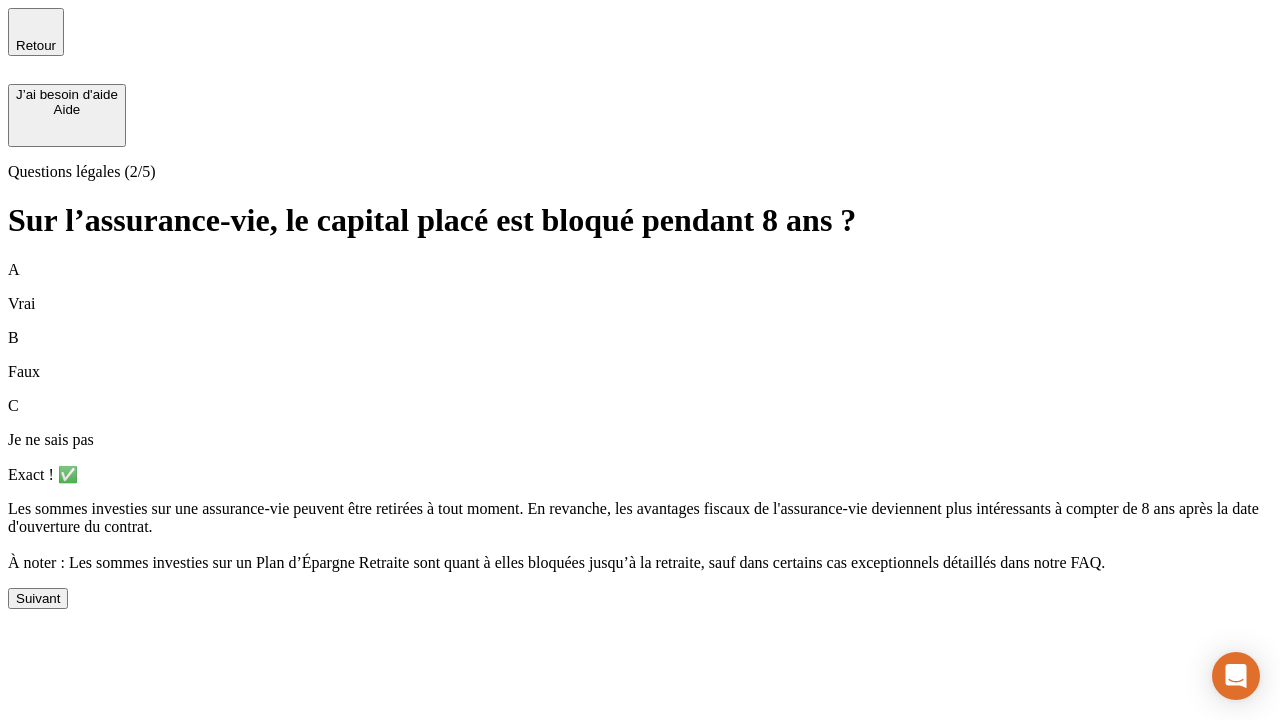 click on "Suivant" at bounding box center [38, 598] 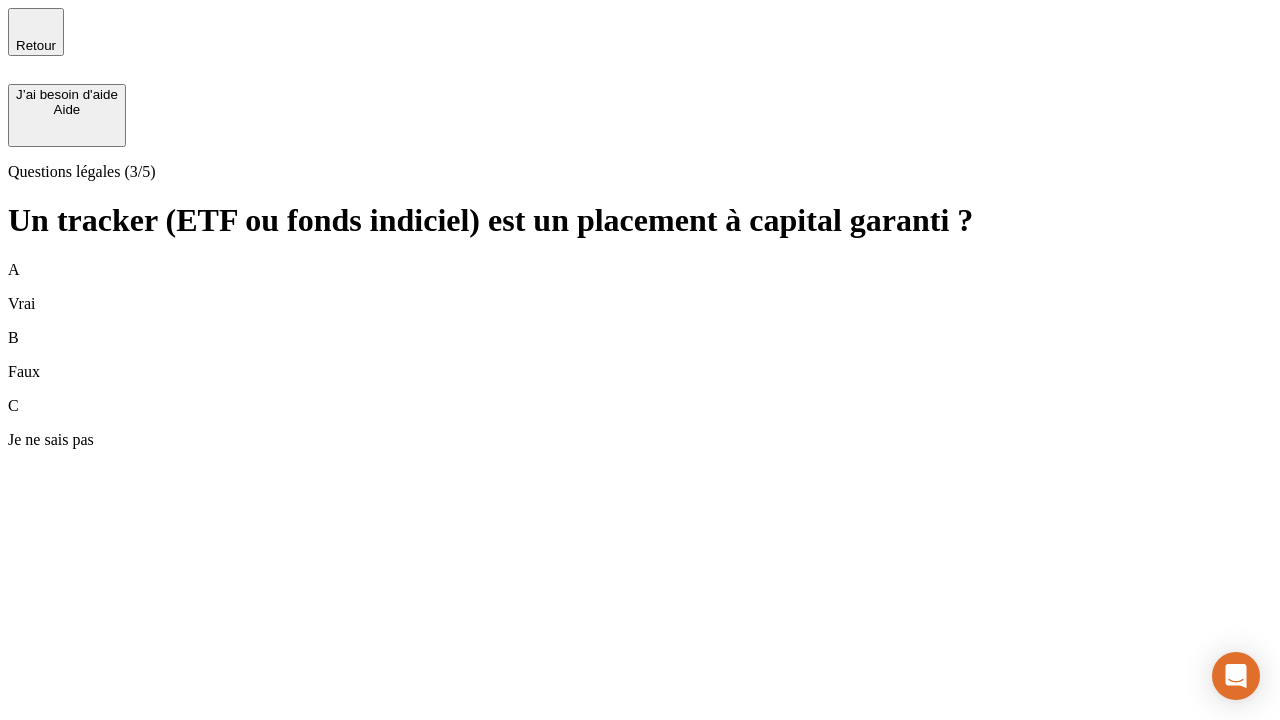 click on "B Faux" at bounding box center [640, 355] 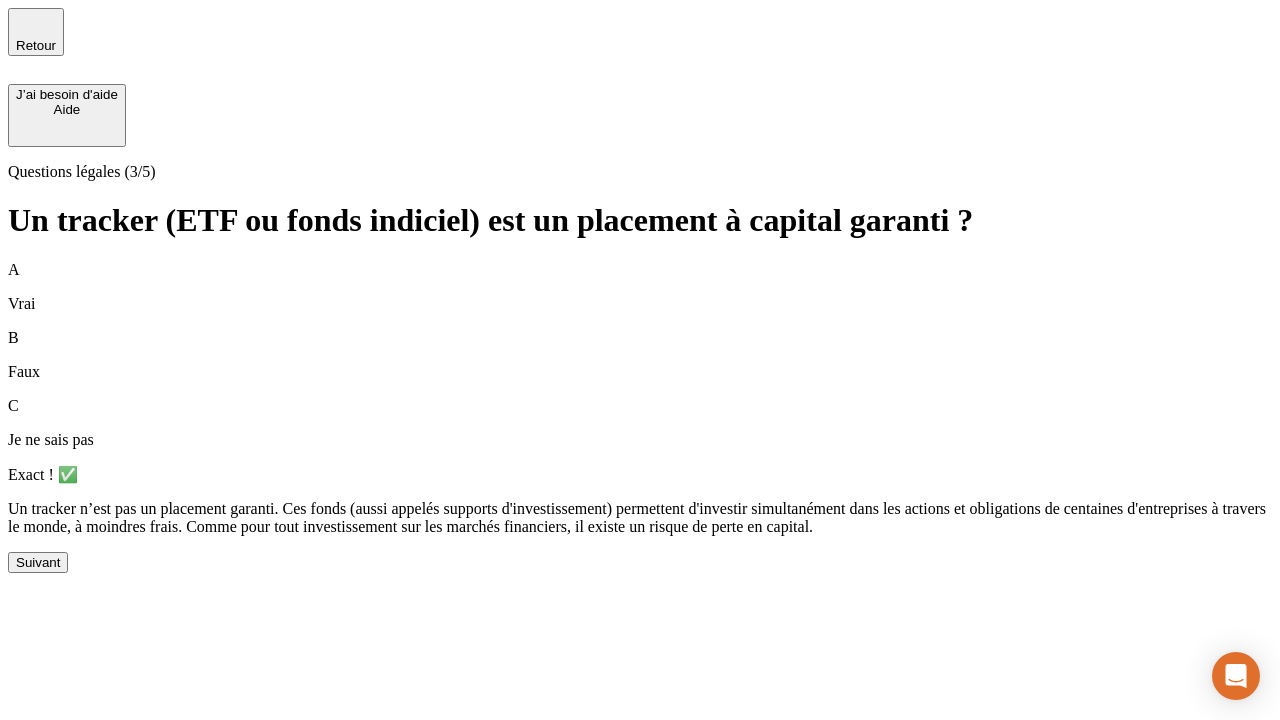 click on "Suivant" at bounding box center (38, 562) 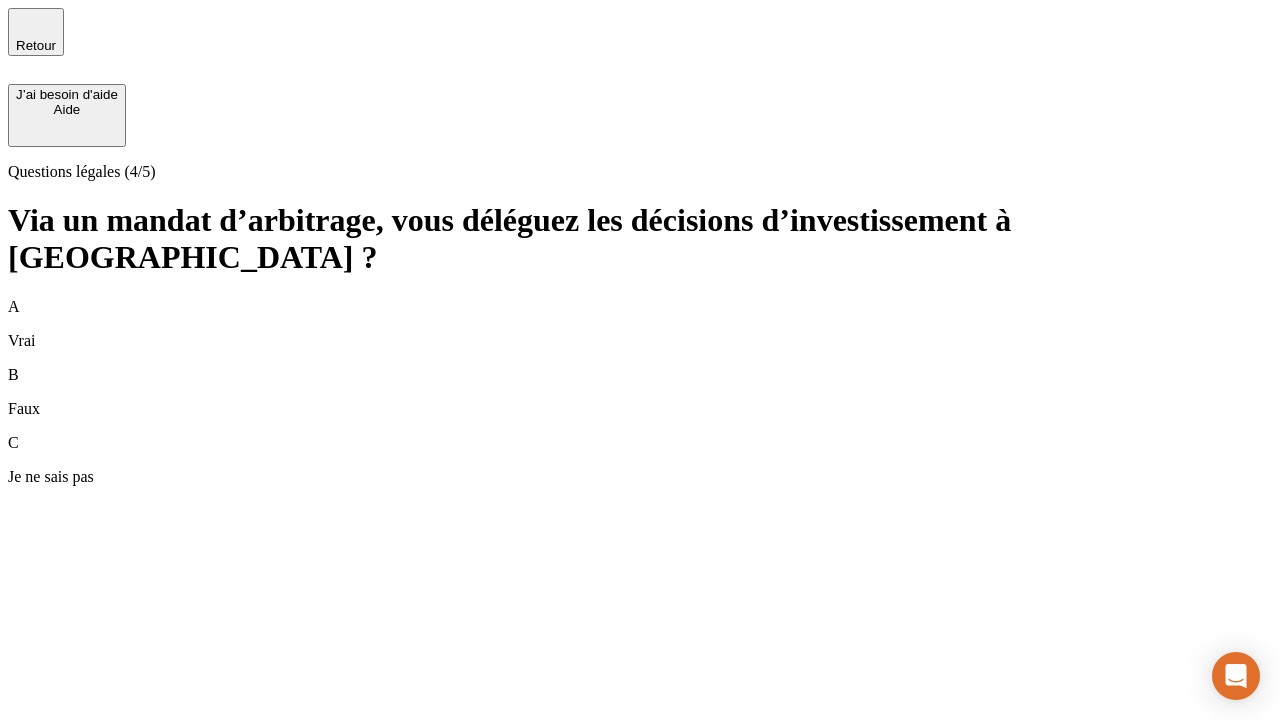 click on "A Vrai" at bounding box center (640, 324) 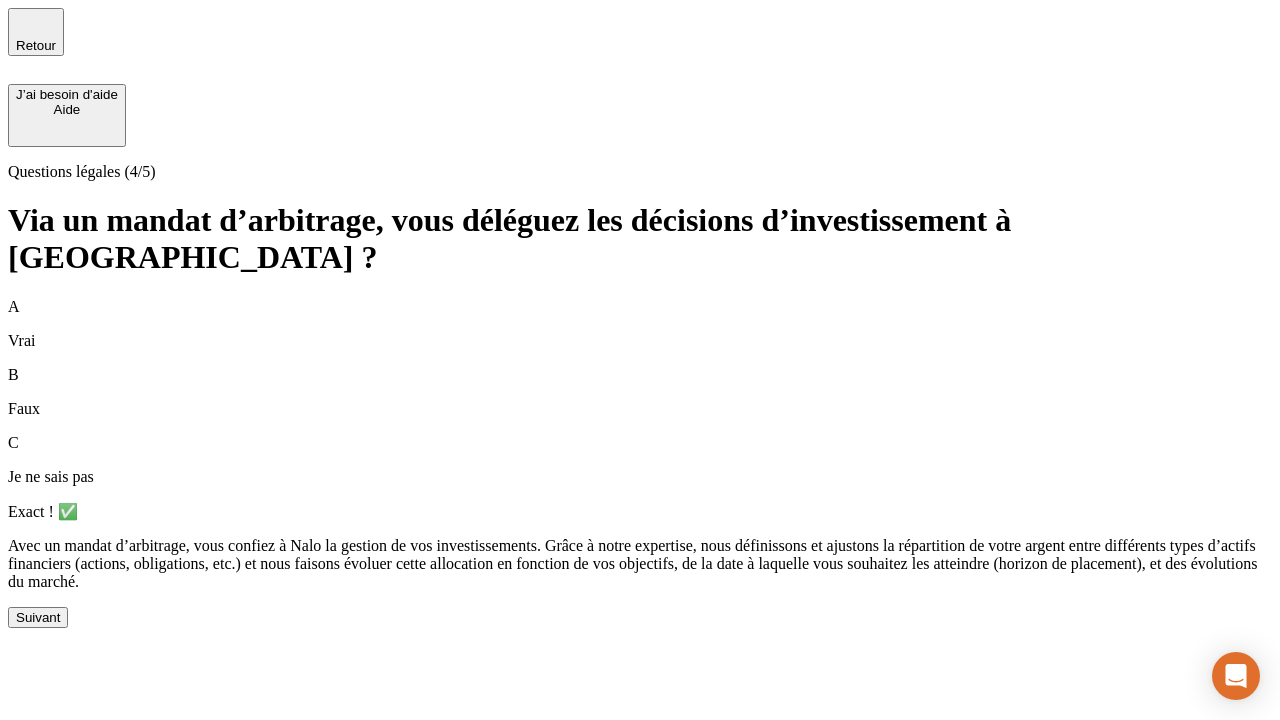 click on "Suivant" at bounding box center (38, 617) 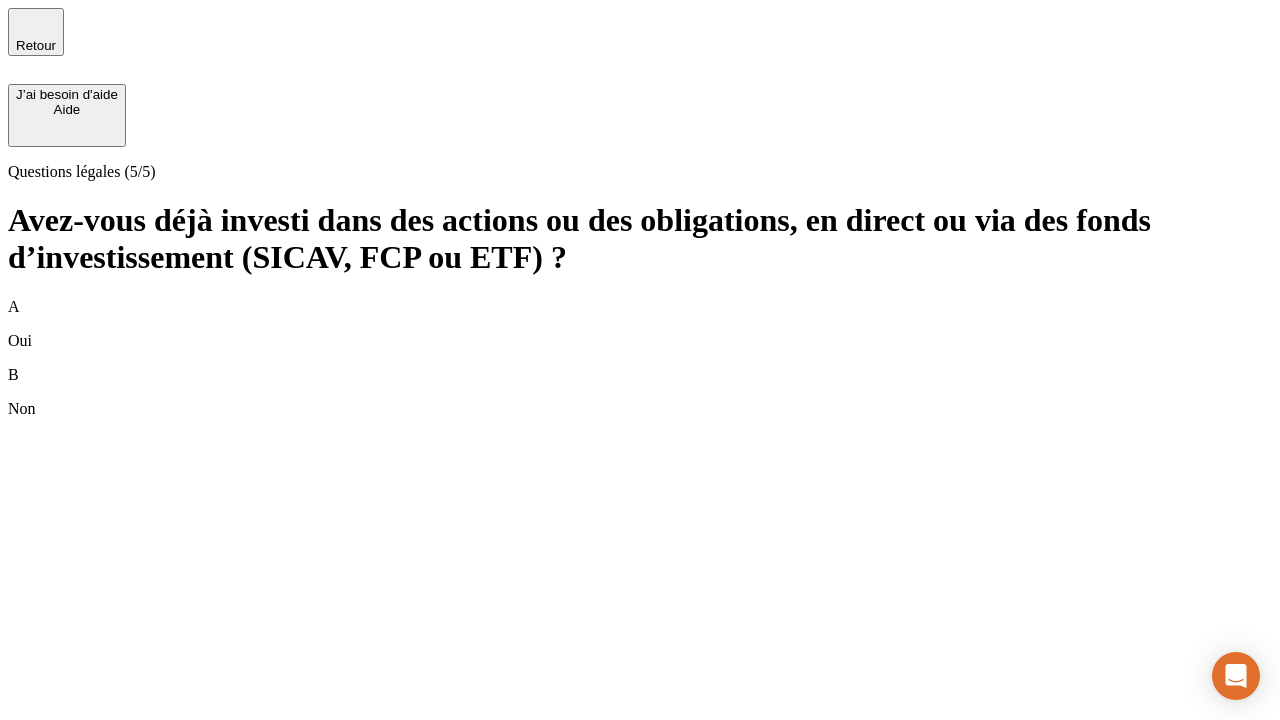 click on "B Non" at bounding box center [640, 392] 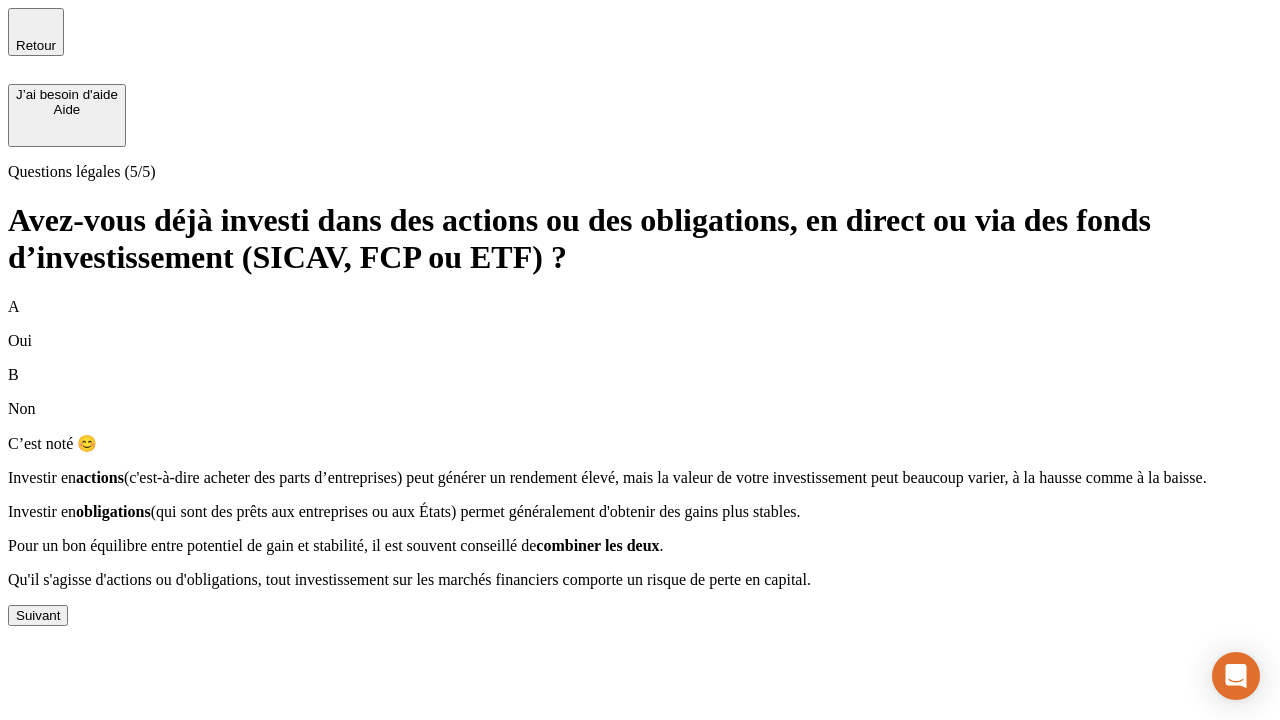 click on "Suivant" at bounding box center [38, 615] 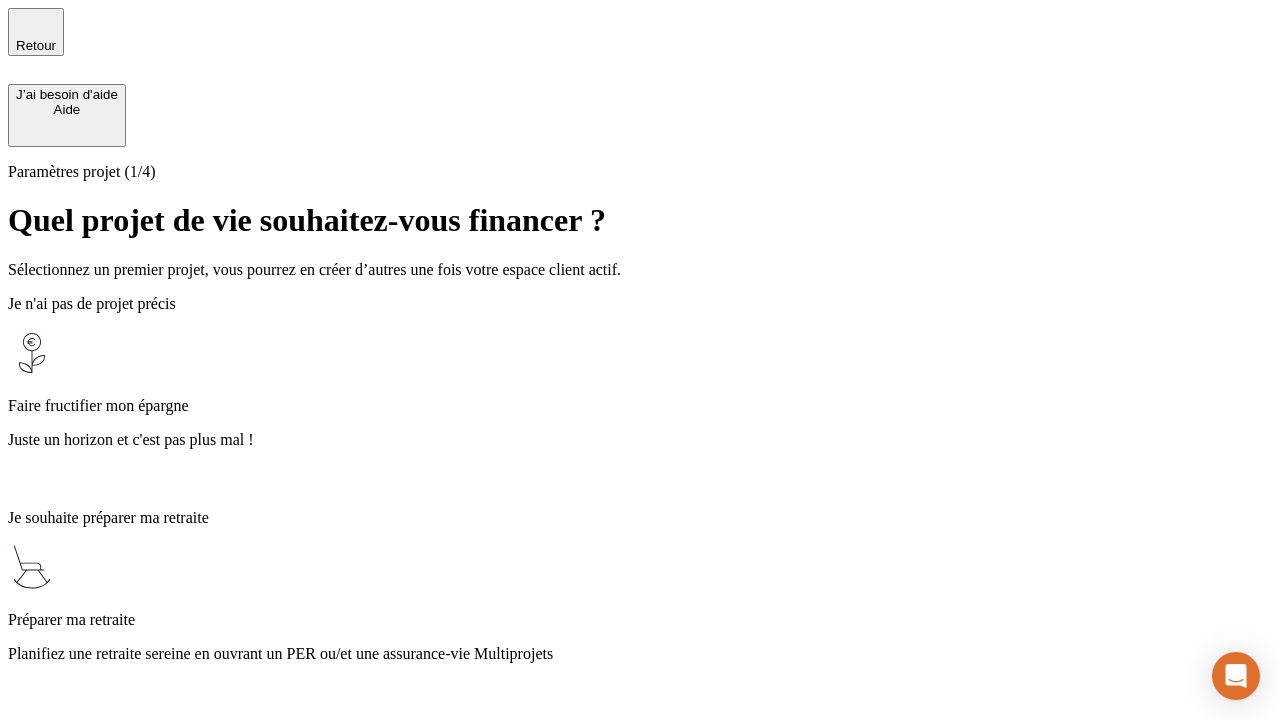 click on "Profitez des avantages fiscaux de l’assurance-vie" at bounding box center (640, 1410) 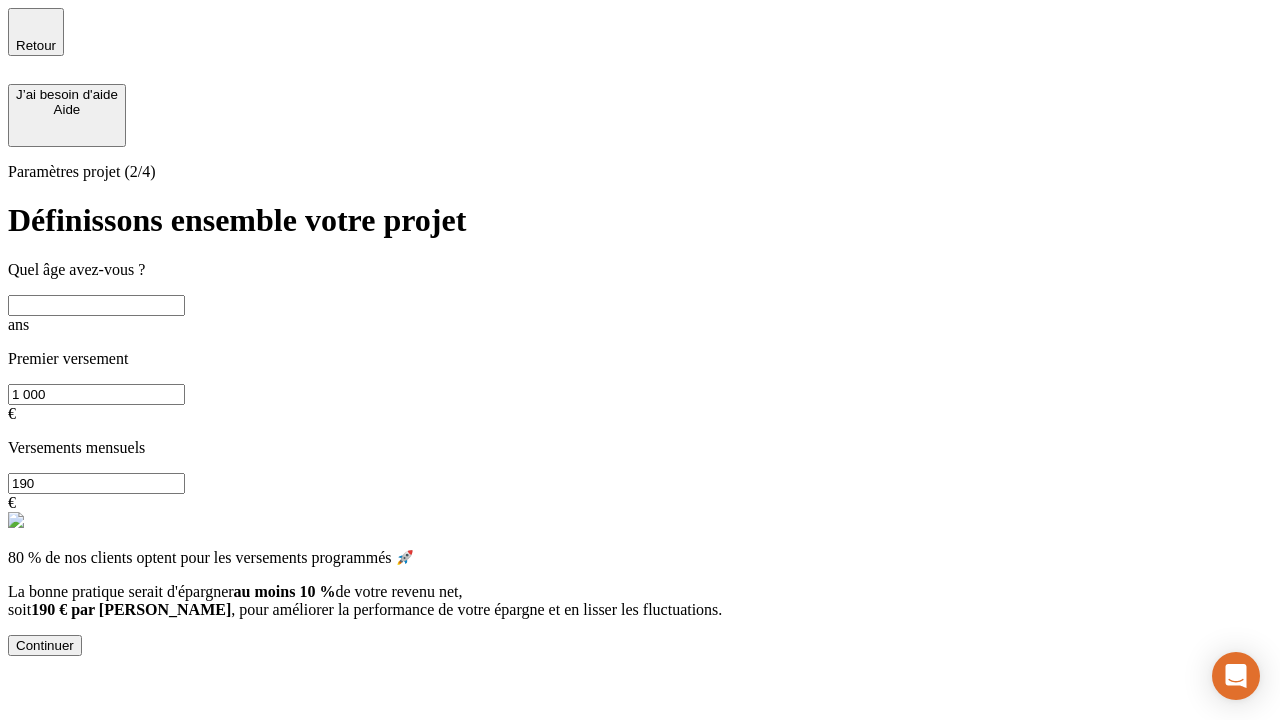 click at bounding box center [96, 305] 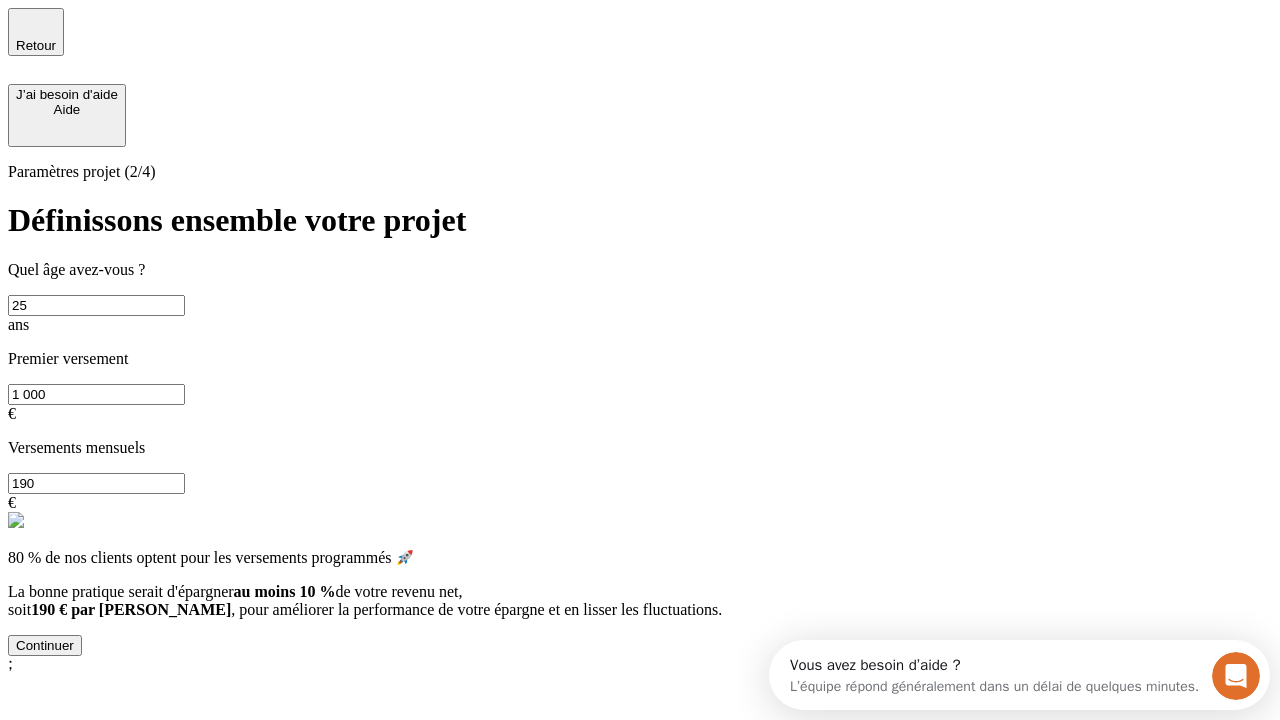 scroll, scrollTop: 0, scrollLeft: 0, axis: both 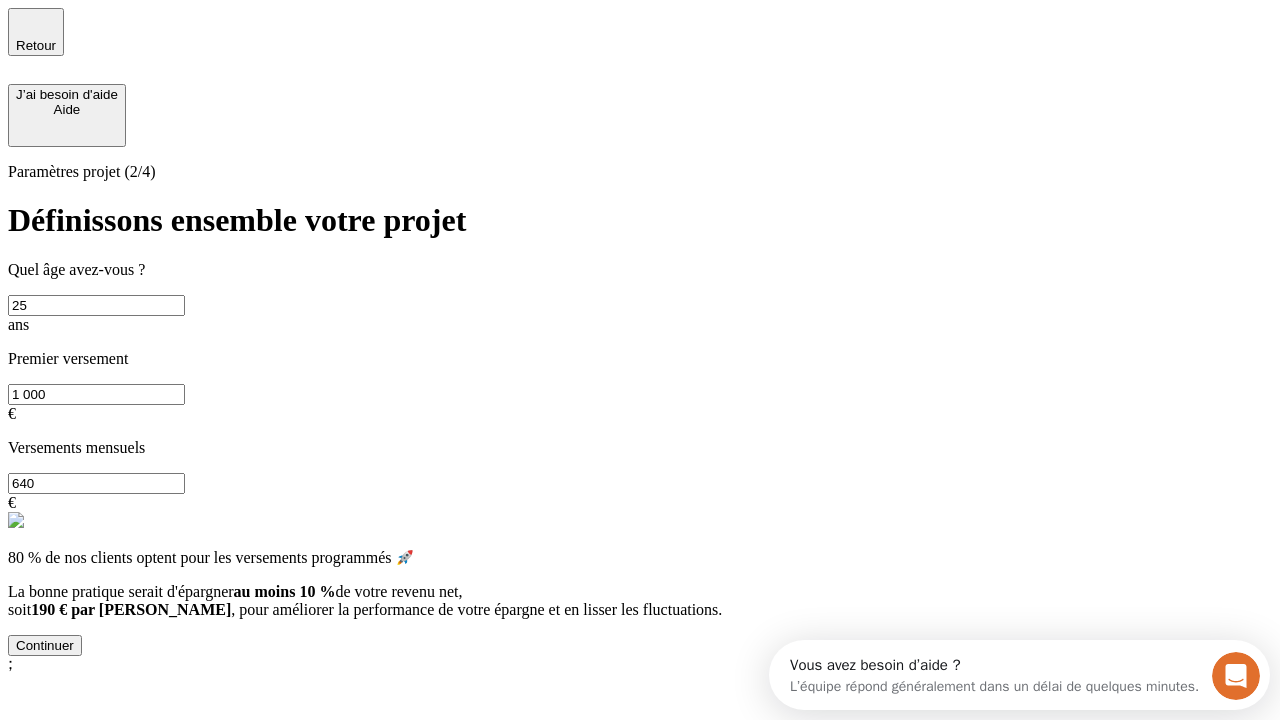 type on "640" 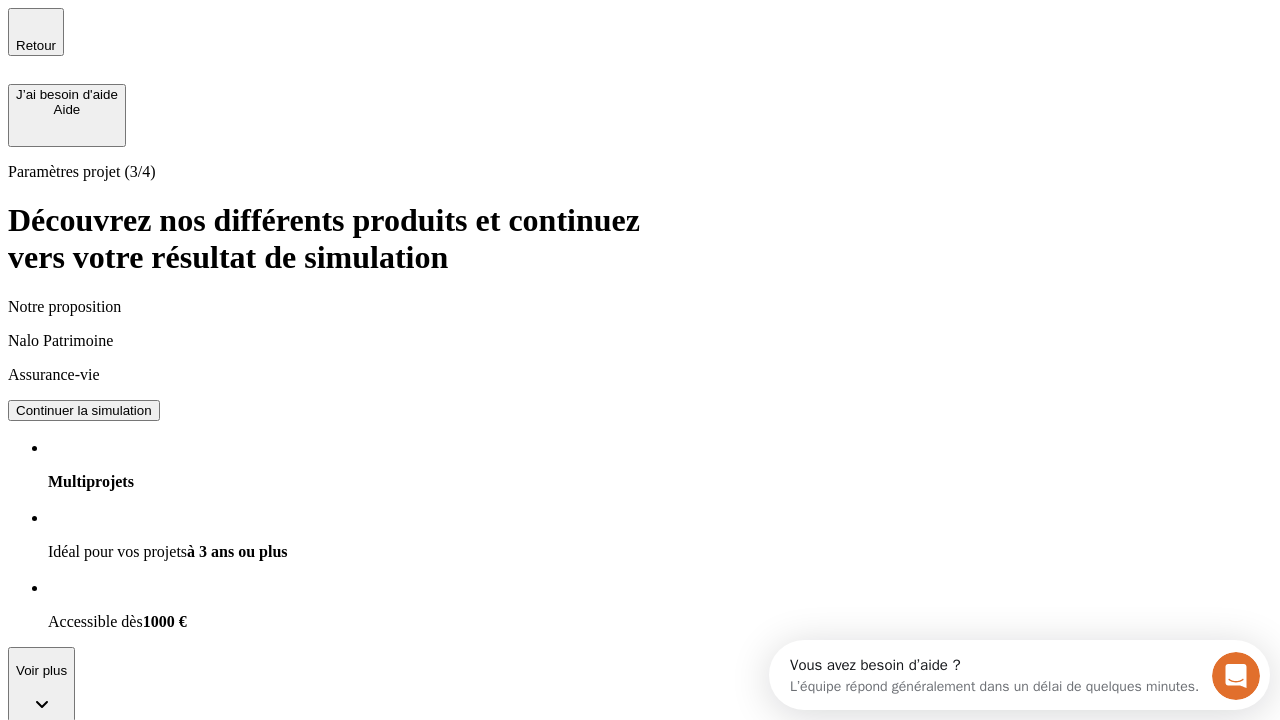 click on "Continuer la simulation" at bounding box center [84, 410] 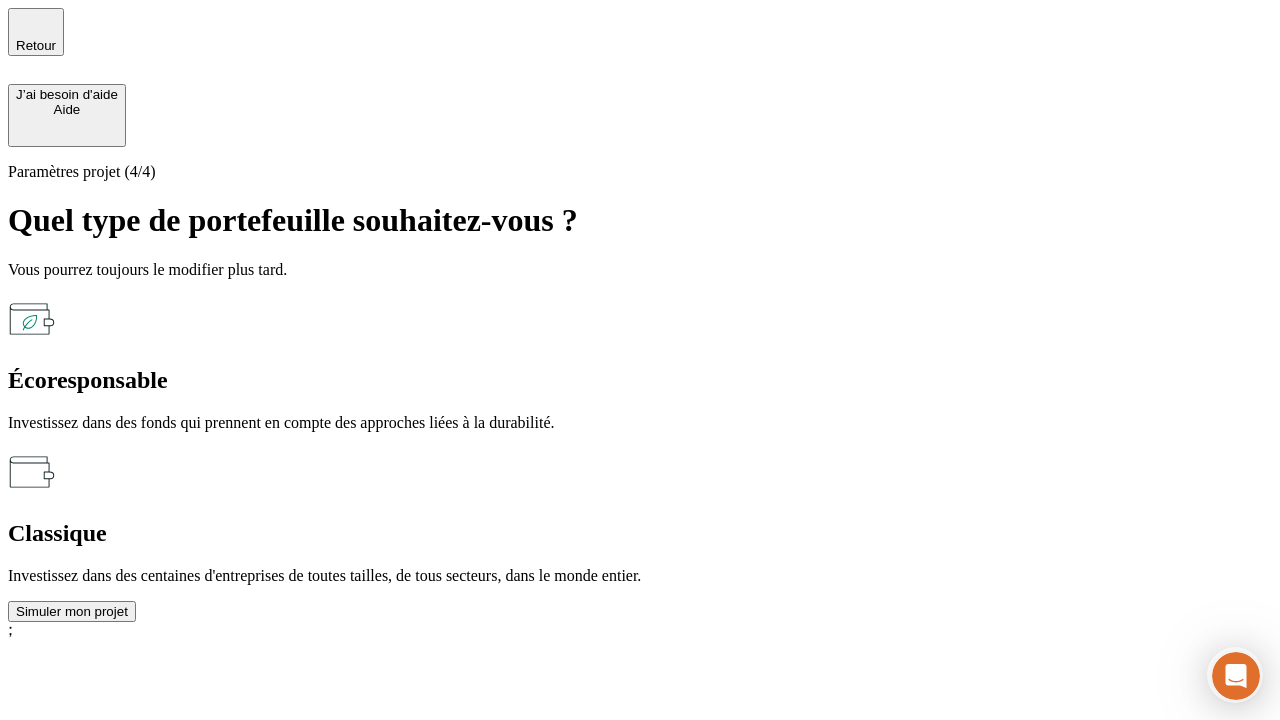 click on "Écoresponsable" at bounding box center [640, 380] 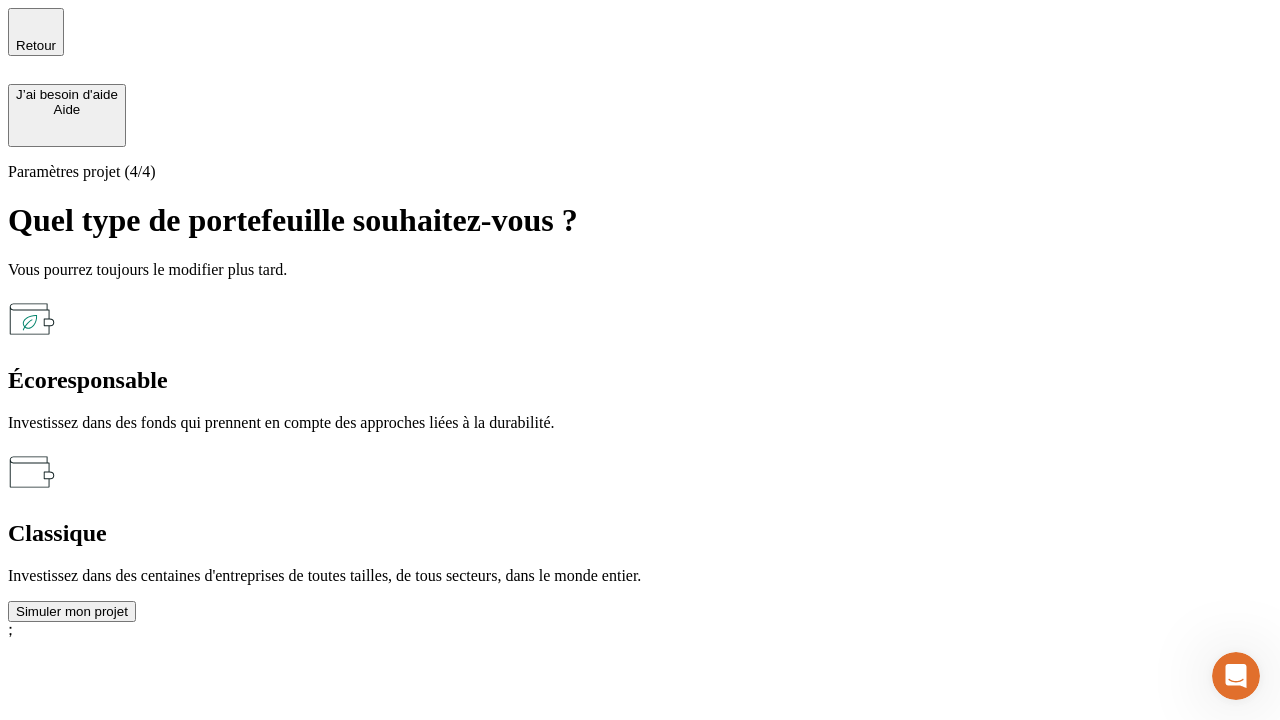 click on "Simuler mon projet" at bounding box center [72, 611] 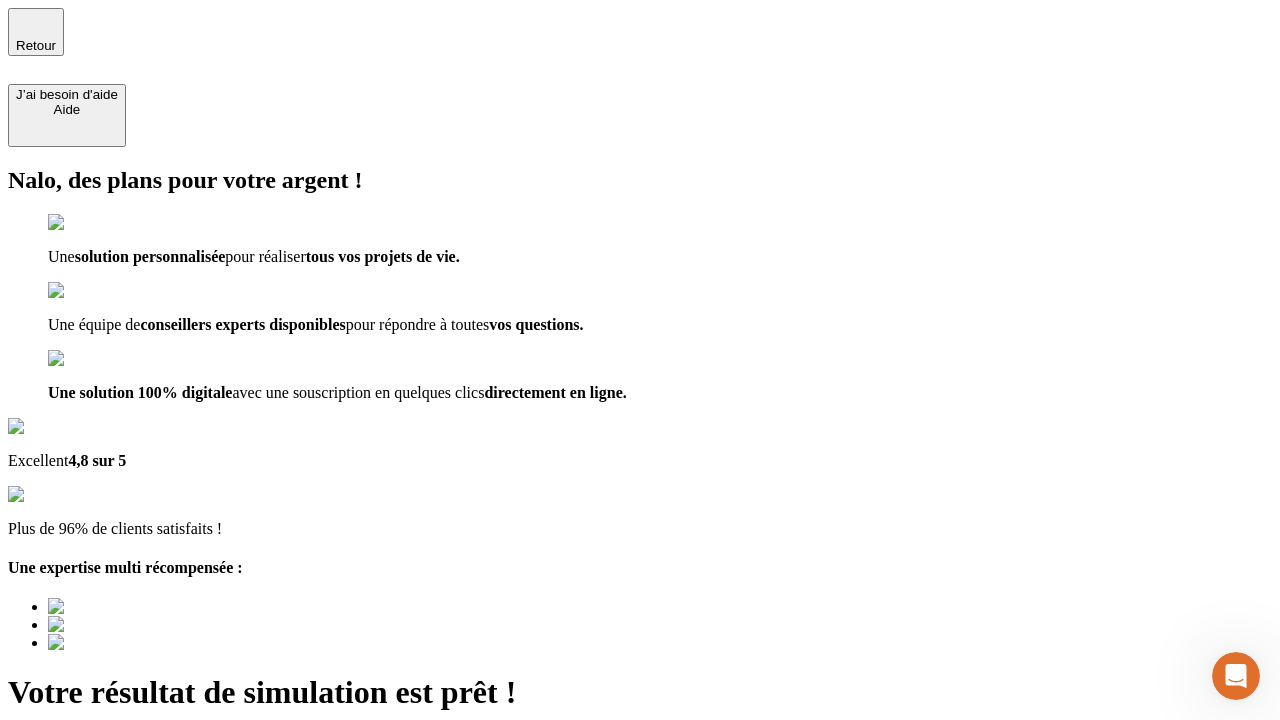 click on "Découvrir ma simulation" at bounding box center [87, 797] 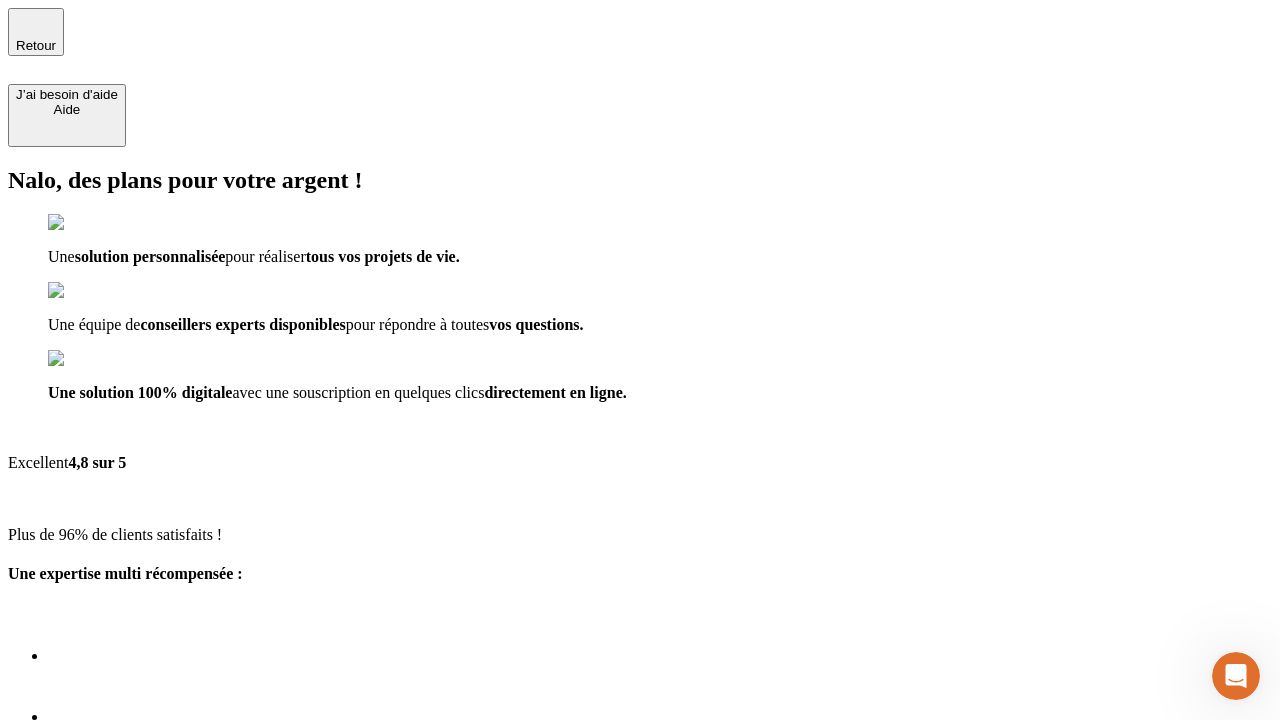 type on "[EMAIL_ADDRESS][PERSON_NAME][DOMAIN_NAME]" 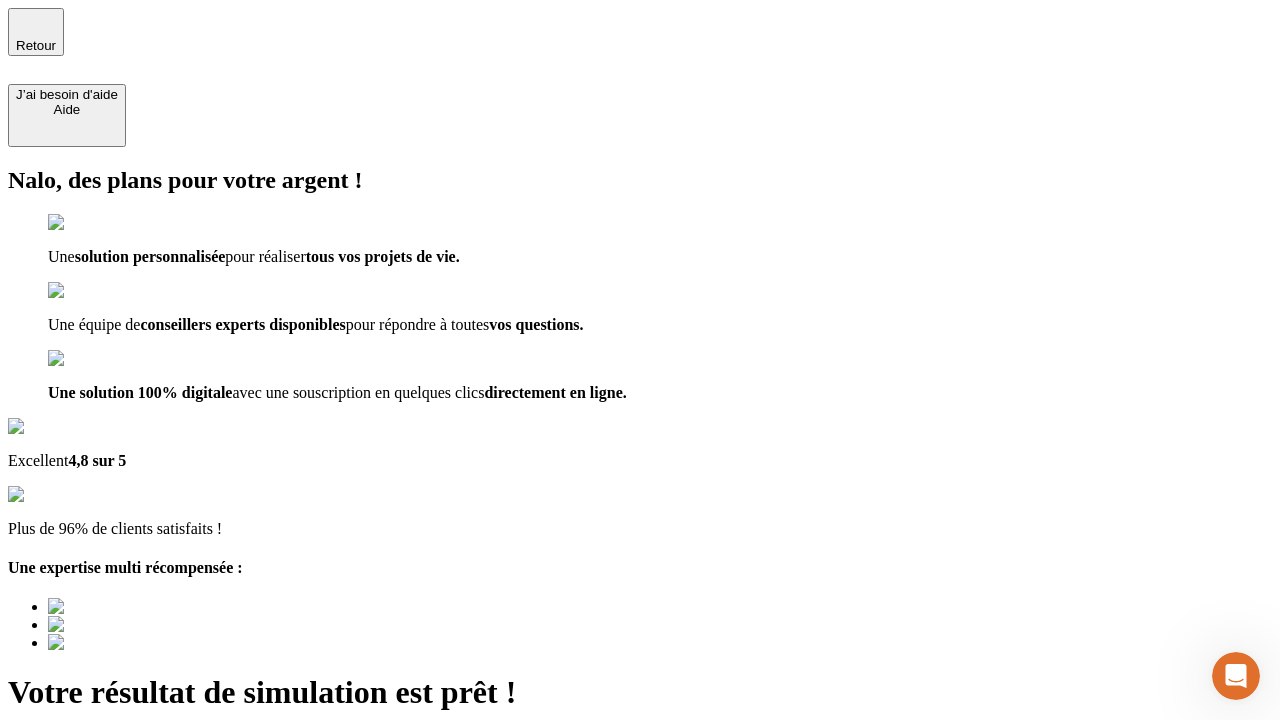 click on "Découvrir ma simulation" at bounding box center (87, 847) 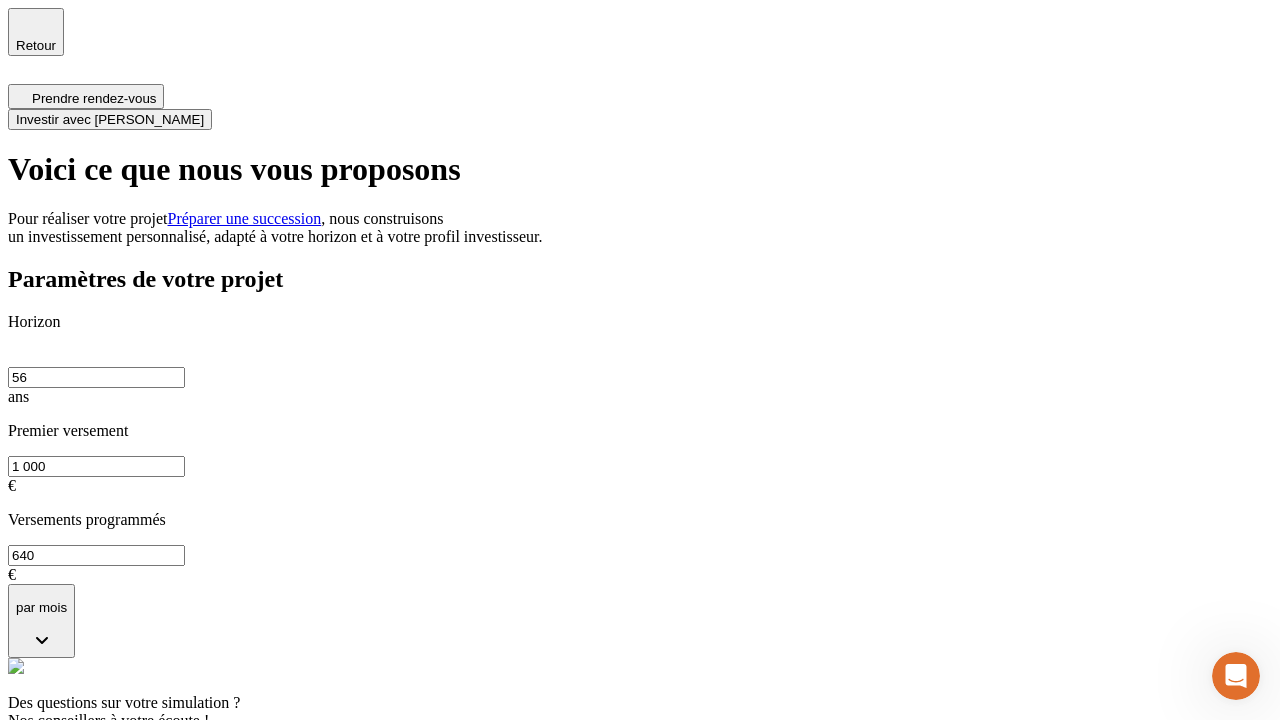 click on "Investir avec [PERSON_NAME]" at bounding box center (110, 119) 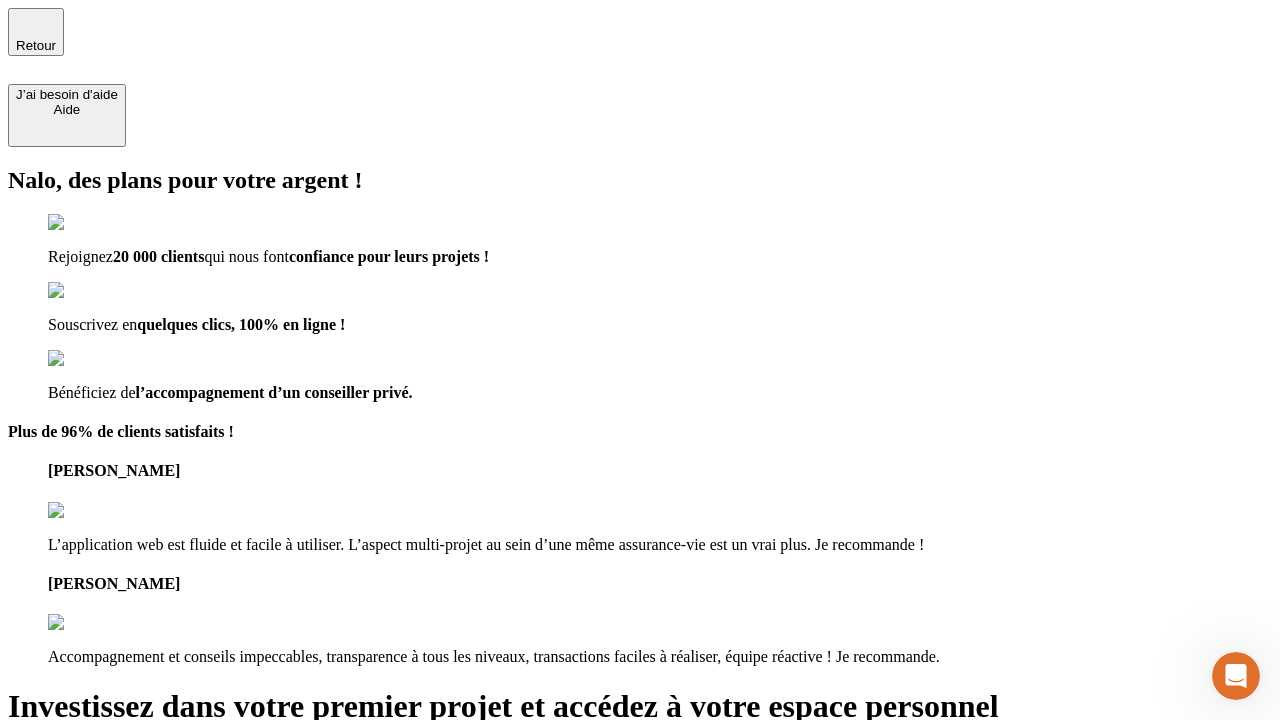 type on "[EMAIL_ADDRESS][PERSON_NAME][DOMAIN_NAME]" 